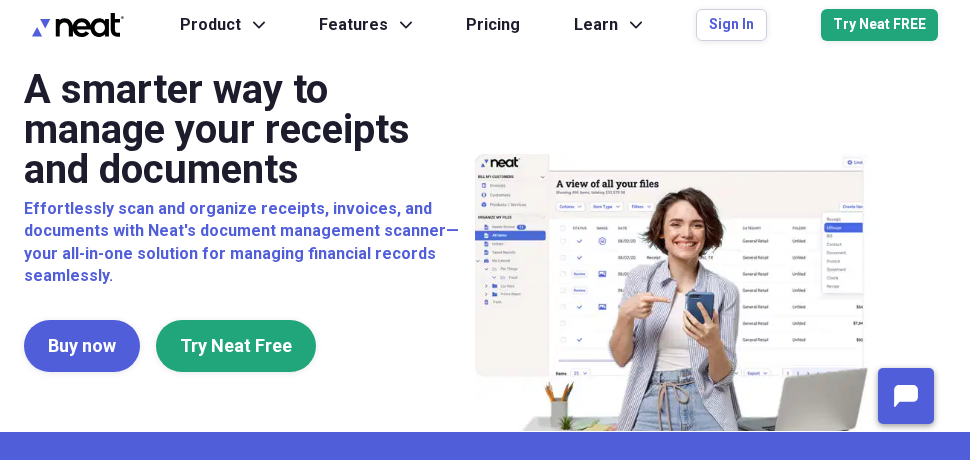 scroll, scrollTop: 0, scrollLeft: 0, axis: both 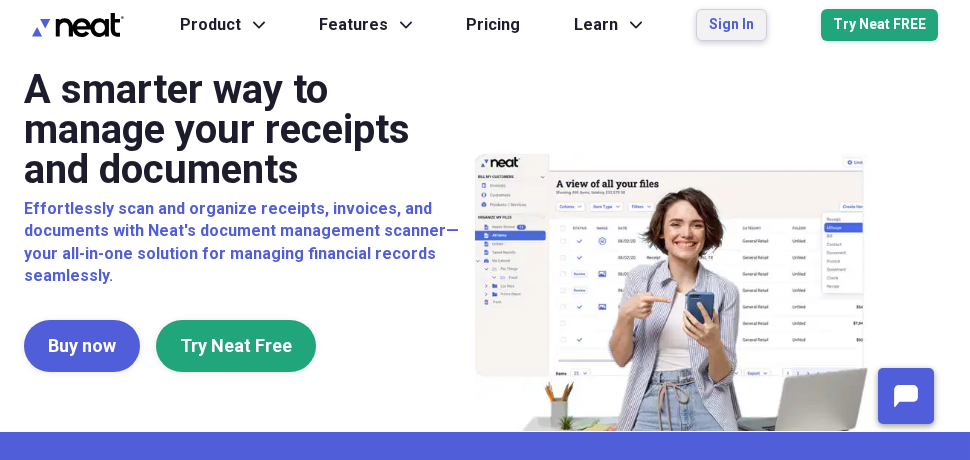 click on "Sign In" at bounding box center [731, 25] 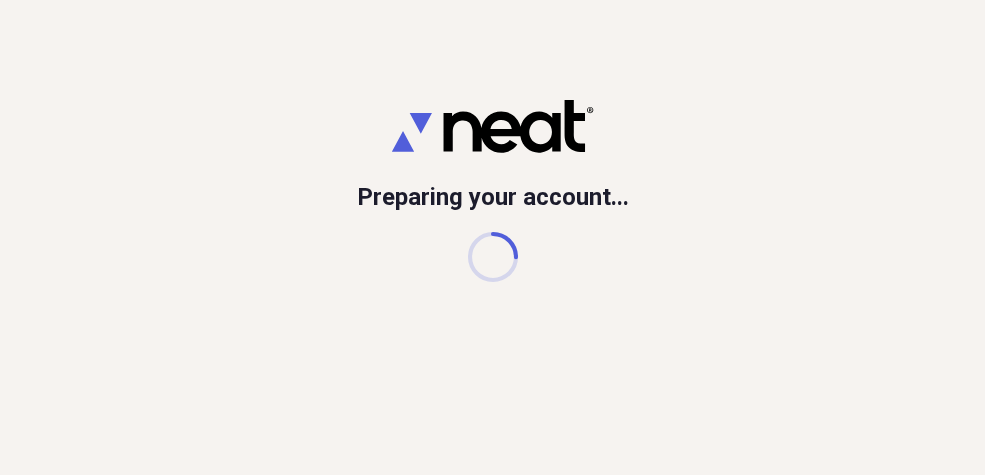 scroll, scrollTop: 0, scrollLeft: 0, axis: both 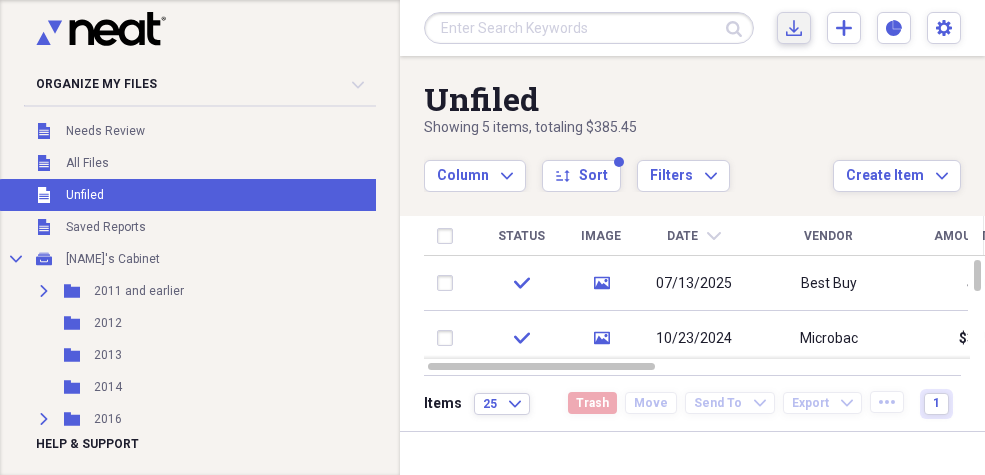click on "Import" 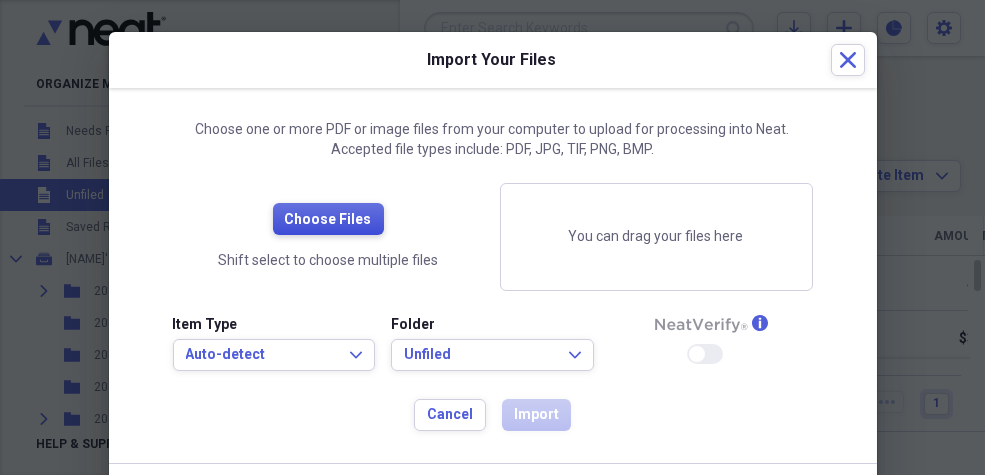 click on "Choose Files" at bounding box center (328, 220) 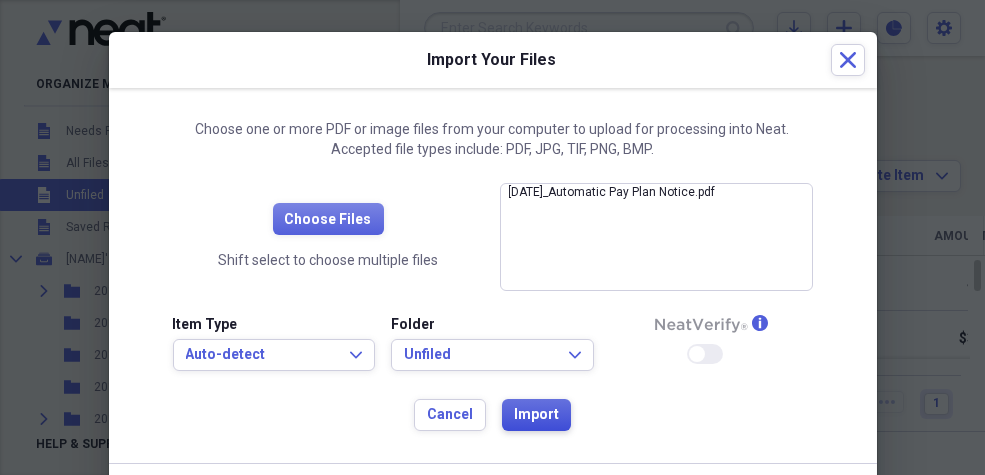 click on "Import" at bounding box center [536, 415] 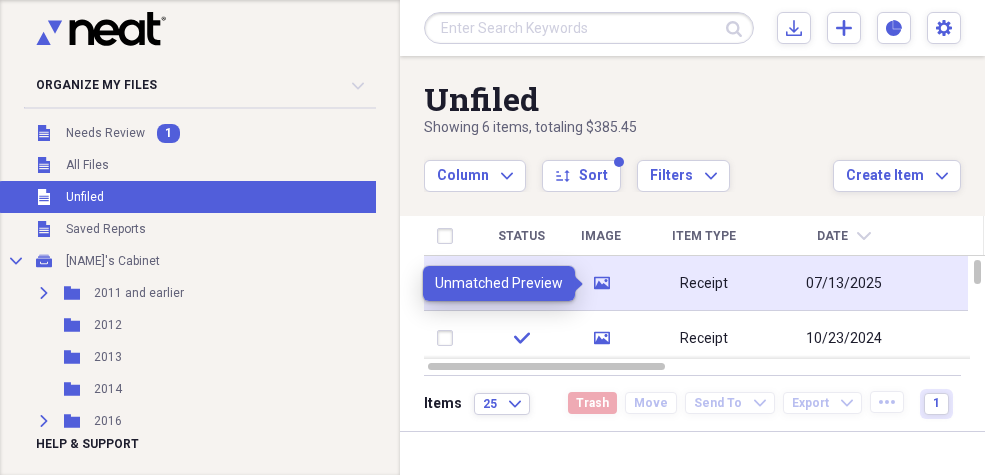 click on "media" 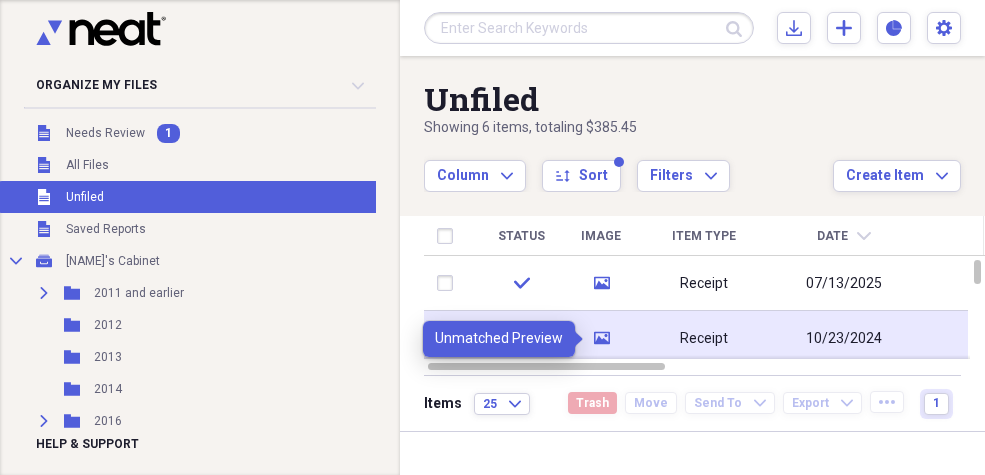 click on "media" 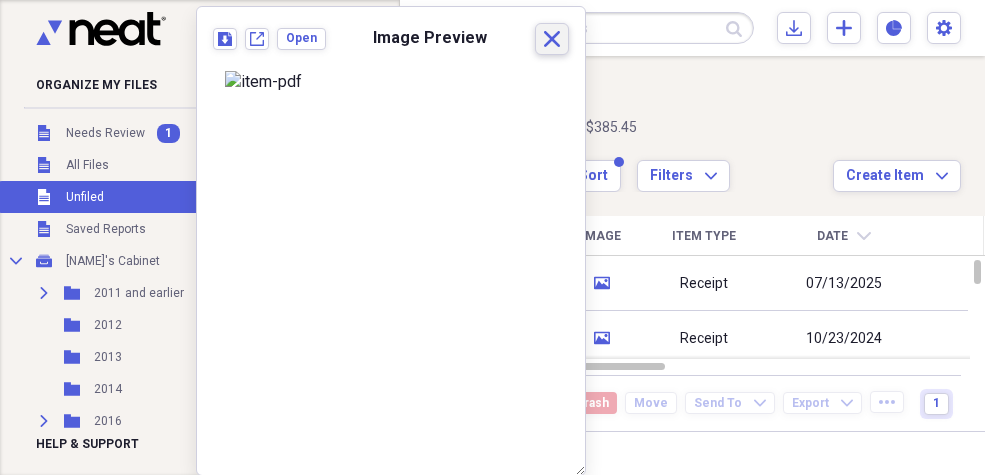 click on "Close" at bounding box center [552, 39] 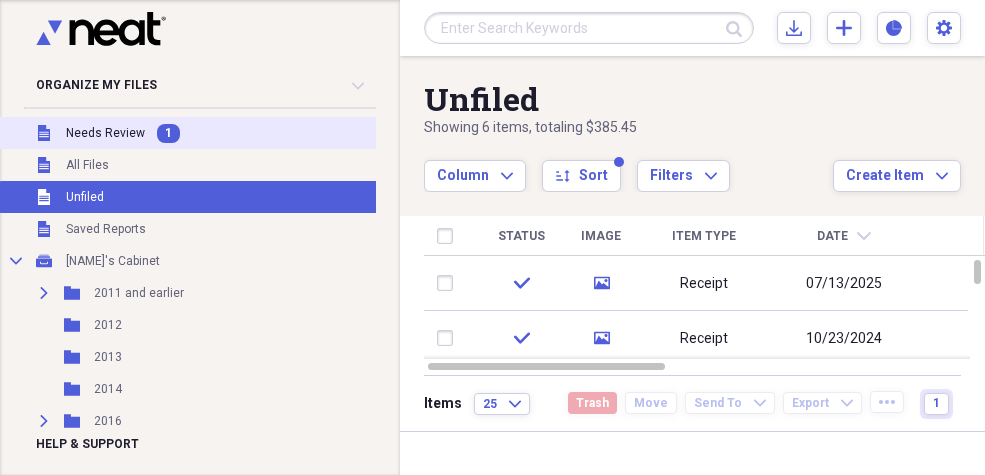 click on "Needs Review" at bounding box center (105, 133) 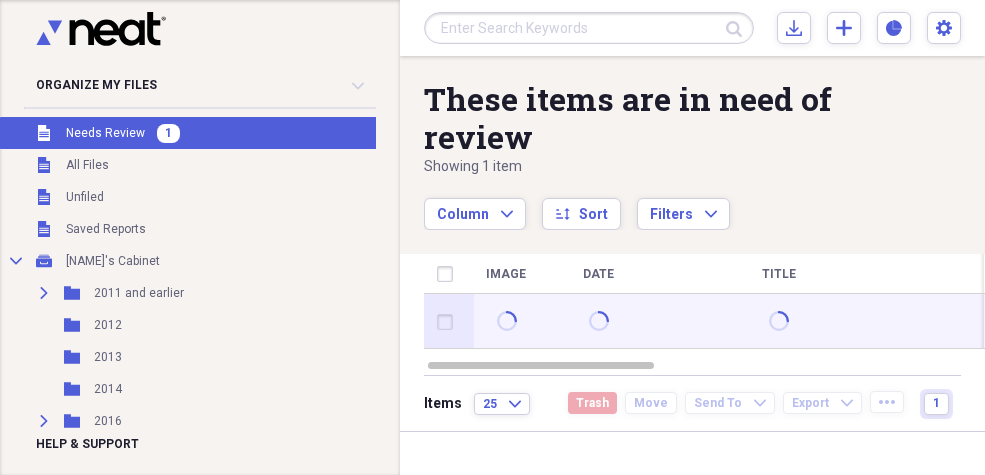 click at bounding box center [449, 322] 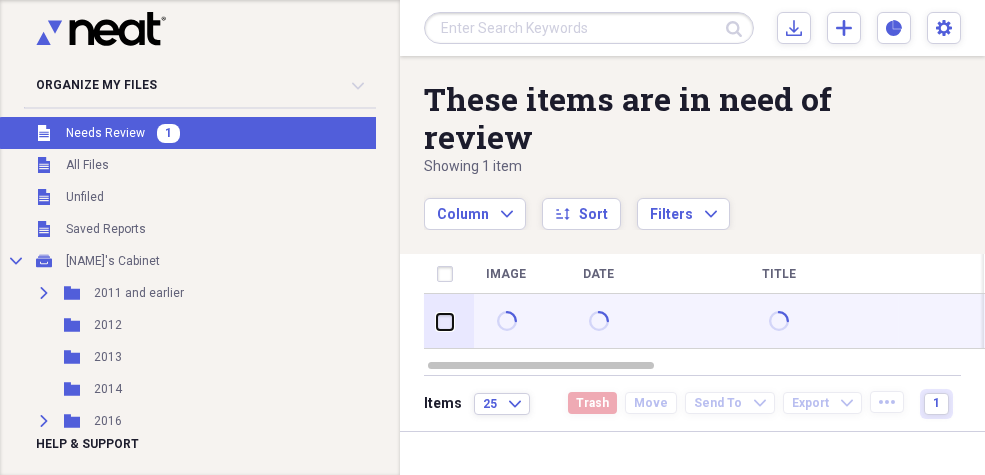 click at bounding box center [437, 321] 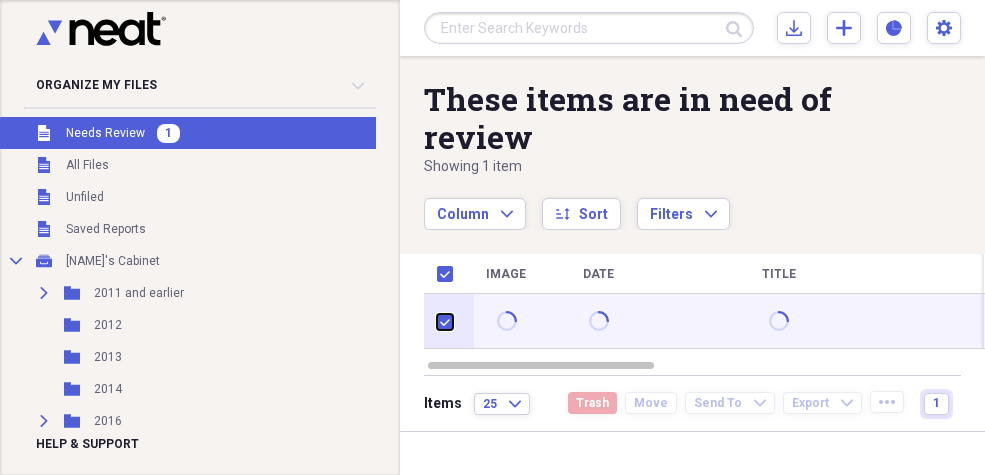 checkbox on "true" 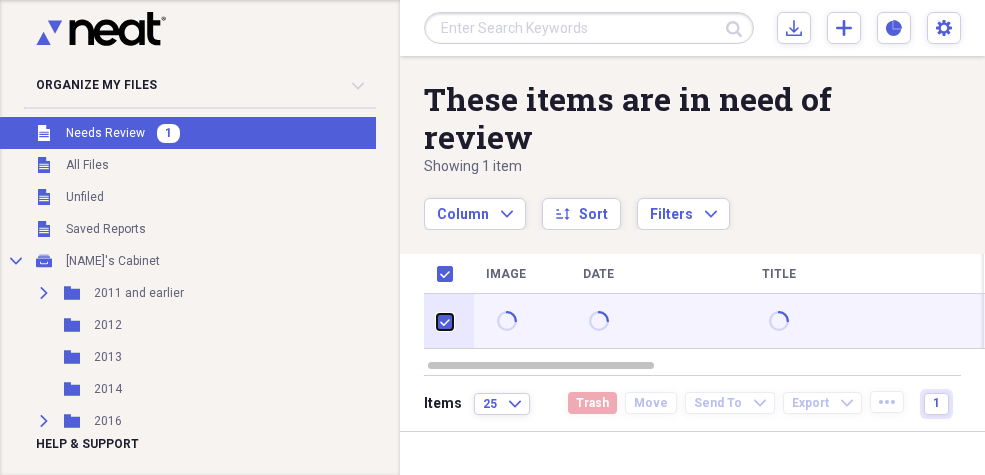 checkbox on "true" 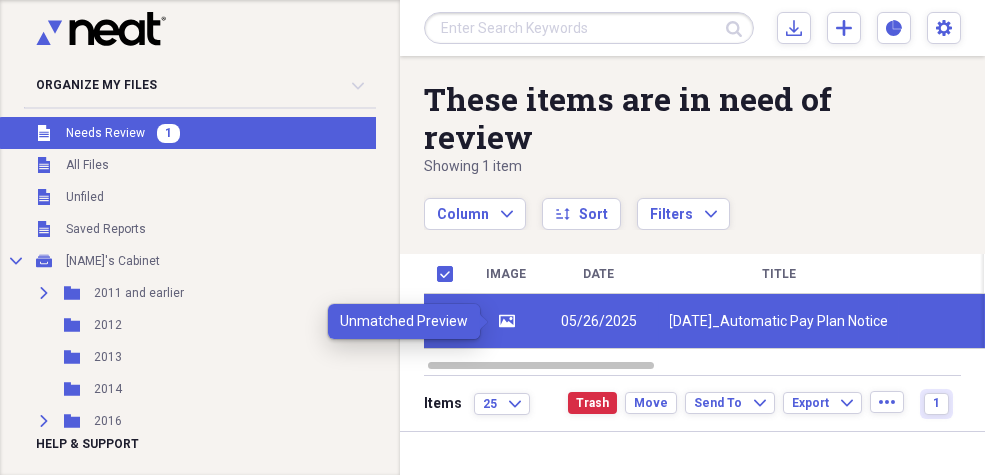 click 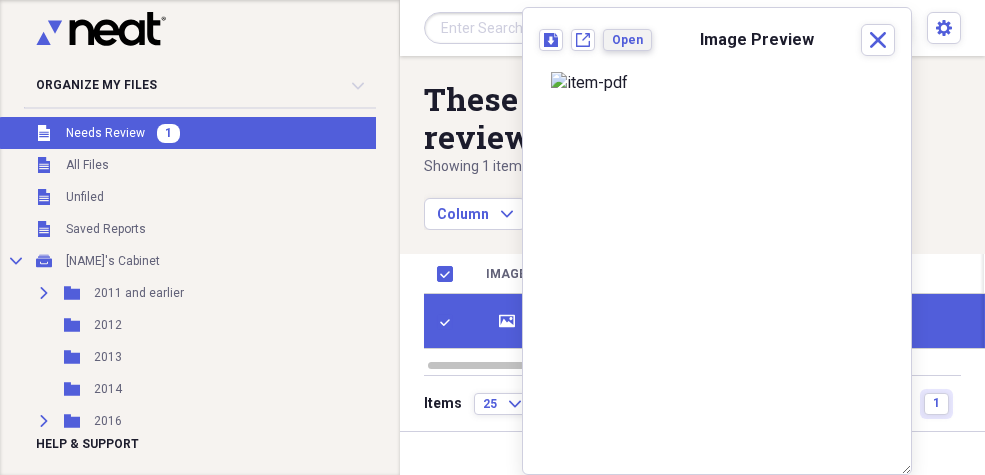 click on "Open" at bounding box center [627, 40] 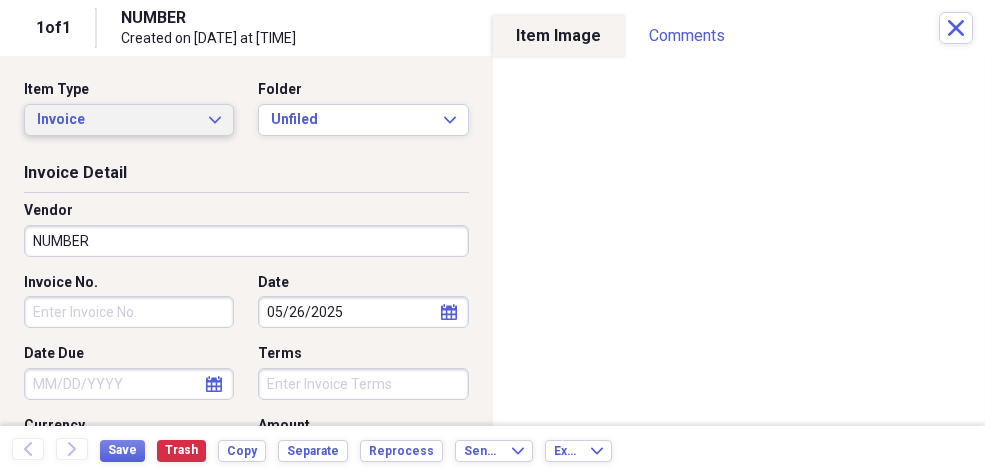 click on "Expand" 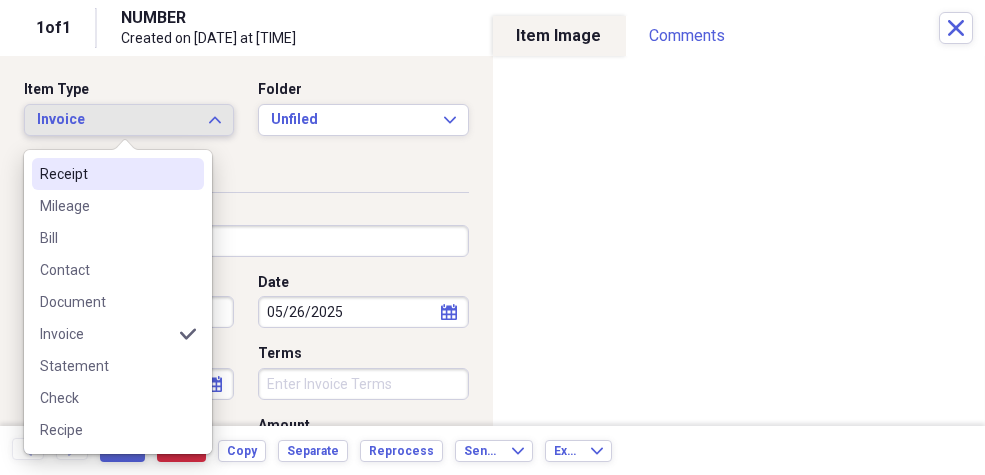 click on "Receipt" at bounding box center [106, 174] 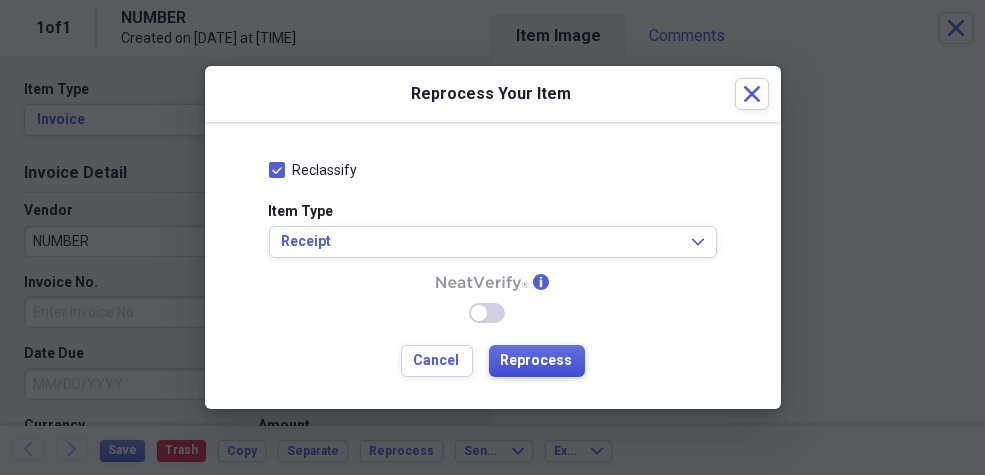 click on "Reprocess" at bounding box center (537, 361) 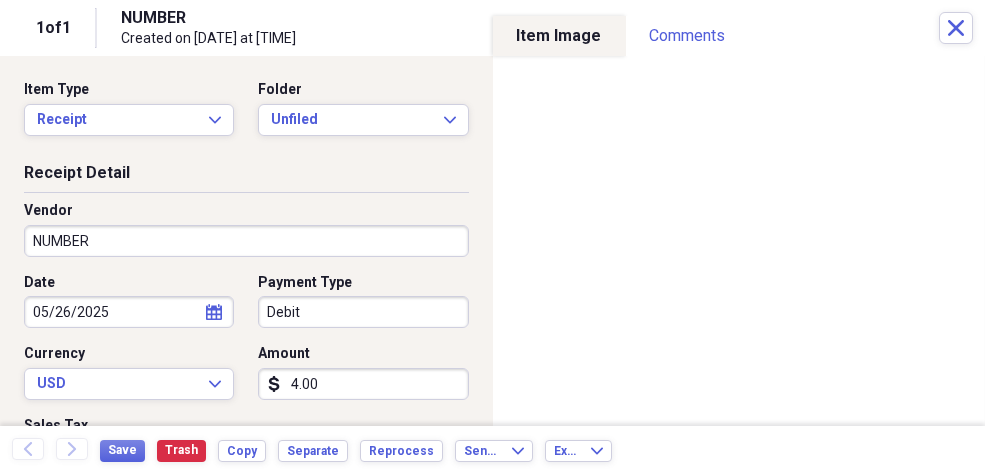 type on "Debit" 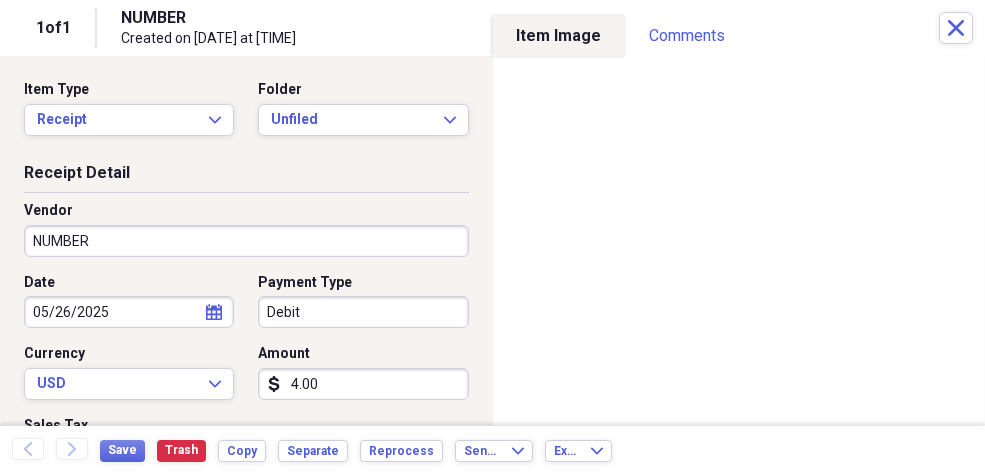 type on "4.00" 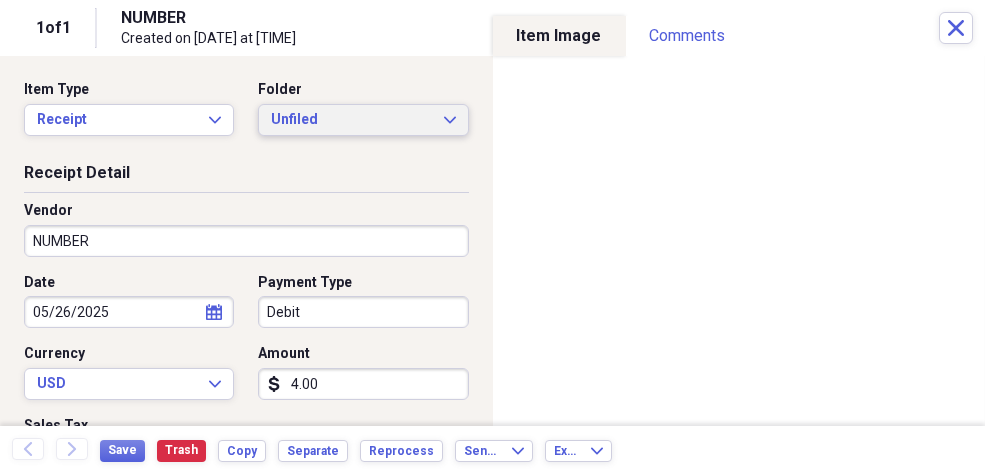 click on "Expand" 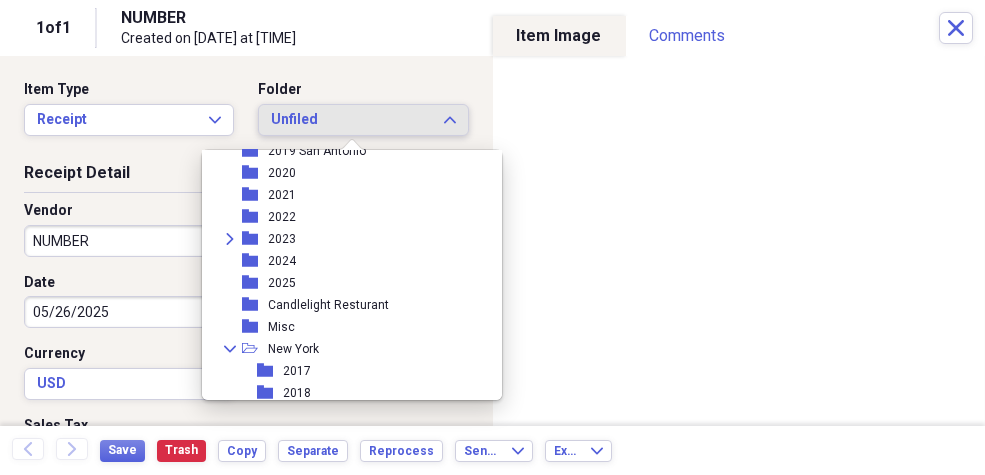 scroll, scrollTop: 234, scrollLeft: 0, axis: vertical 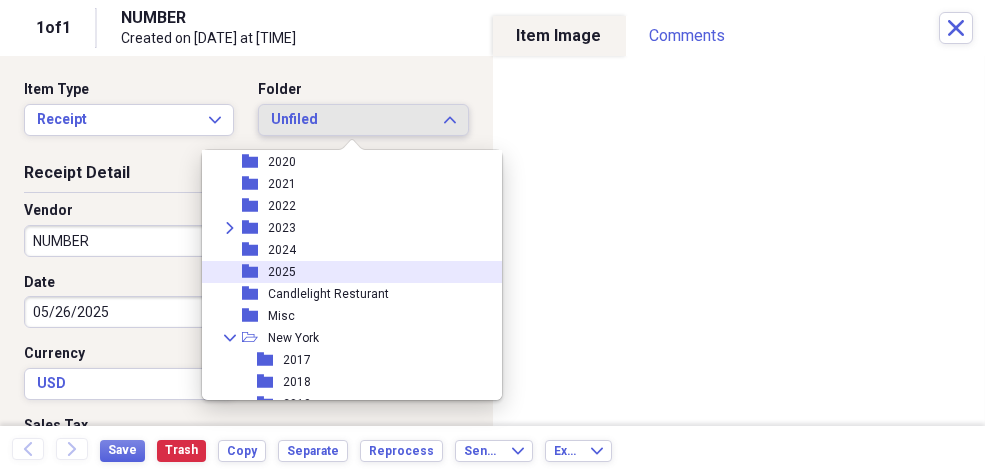 click on "2025" at bounding box center [282, 272] 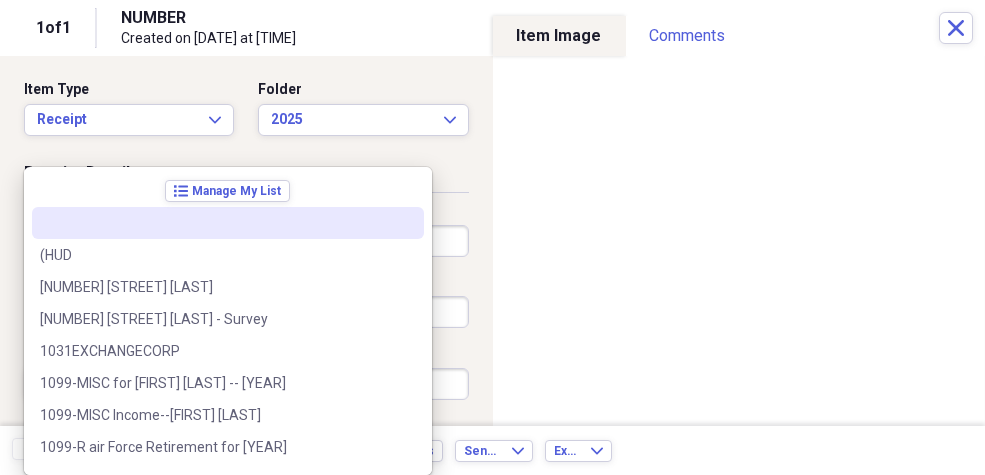 click on "Organize My Files 1 Collapse Unfiled Needs Review 1 Unfiled All Files Unfiled Unfiled Unfiled Saved Reports Collapse My Cabinet [FIRST]'s Cabinet Add Folder Expand Folder [YEAR] and earlier Add Folder Folder [YEAR] Add Folder Folder [YEAR] Add Folder Folder [YEAR] Add Folder Folder [YEAR] Add Folder Folder [YEAR] Add Folder Folder [YEAR] Add Folder Folder [YEAR] Add Folder Folder [YEAR] Add Folder Folder [YEAR] Add Folder Folder [YEAR] Add Folder Collapse Open Folder New York Add Folder Folder [YEAR] Add Folder Folder [YEAR] Add Folder Folder [YEAR] Add Folder Folder [YEAR] Add Folder Folder [YEAR] Add Folder Folder [YEAR] Add Folder Folder [YEAR] Add Folder Folder [YEAR] Add Folder Folder [YEAR] Add Folder Collapse Open Folder Mom Add Folder Folder Property Tax Records Add Folder Folder Rushing Creek Add Folder Collapse Open Folder San Antonio Property Add Folder 1" at bounding box center [492, 237] 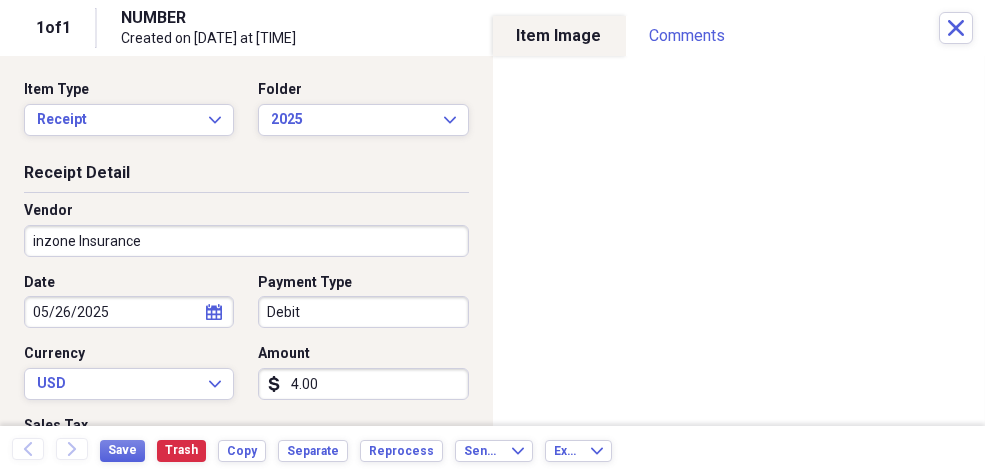 type on "inzone Insurance" 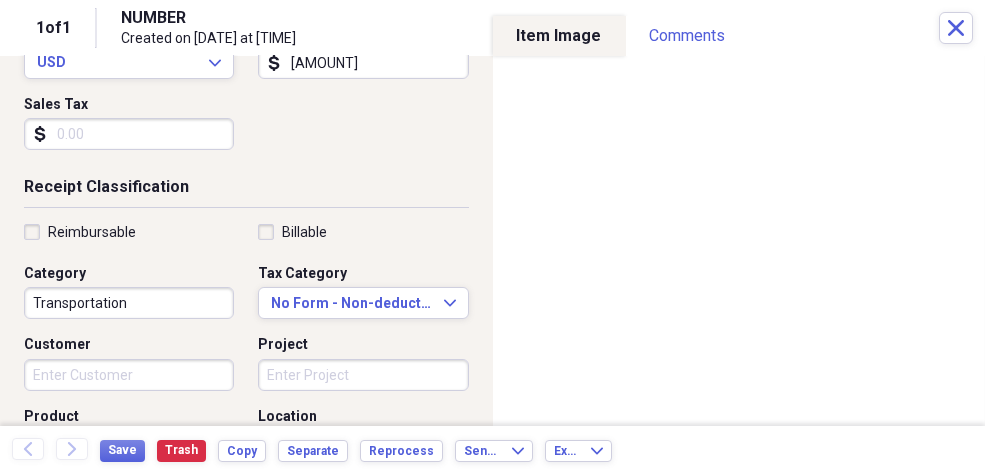 scroll, scrollTop: 328, scrollLeft: 0, axis: vertical 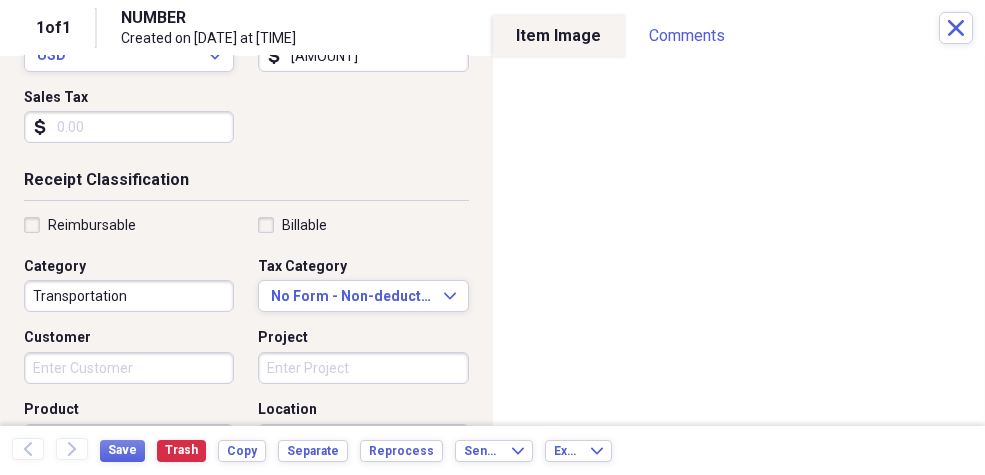 type on "[AMOUNT]" 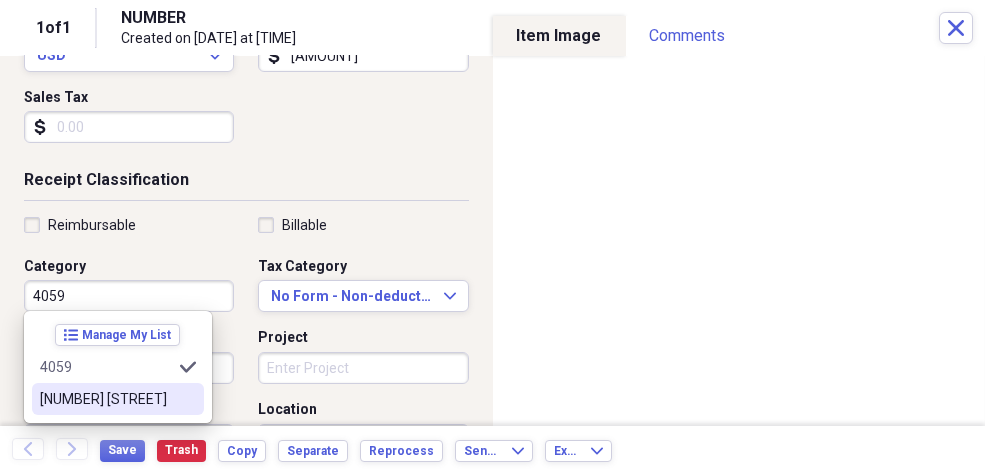 click on "[NUMBER] [STREET]" at bounding box center (106, 399) 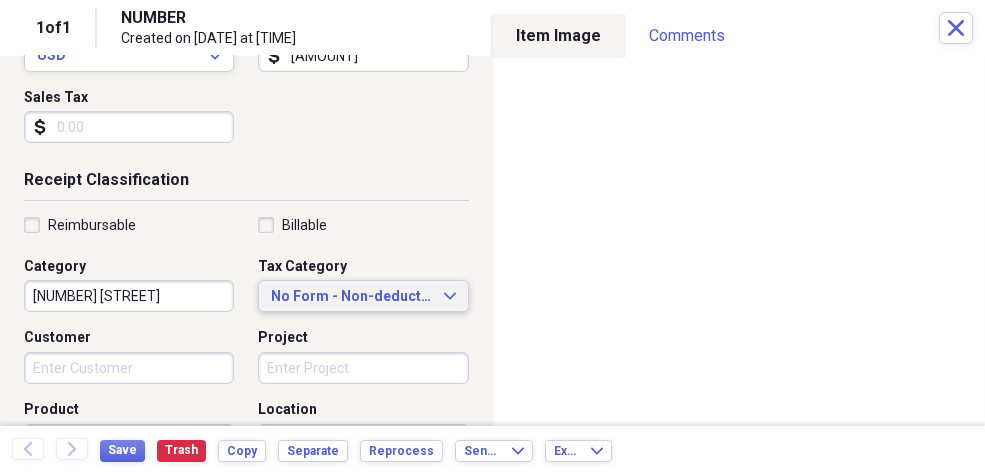 click on "Expand" 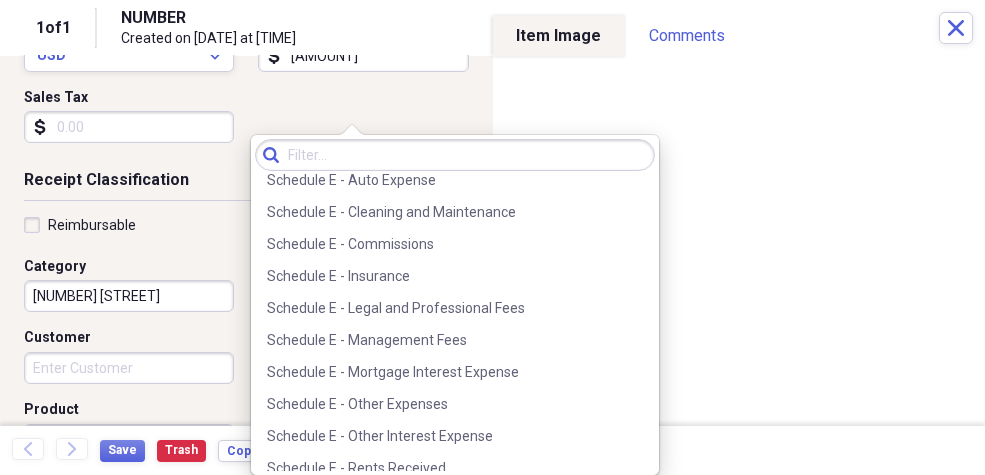 scroll, scrollTop: 4579, scrollLeft: 0, axis: vertical 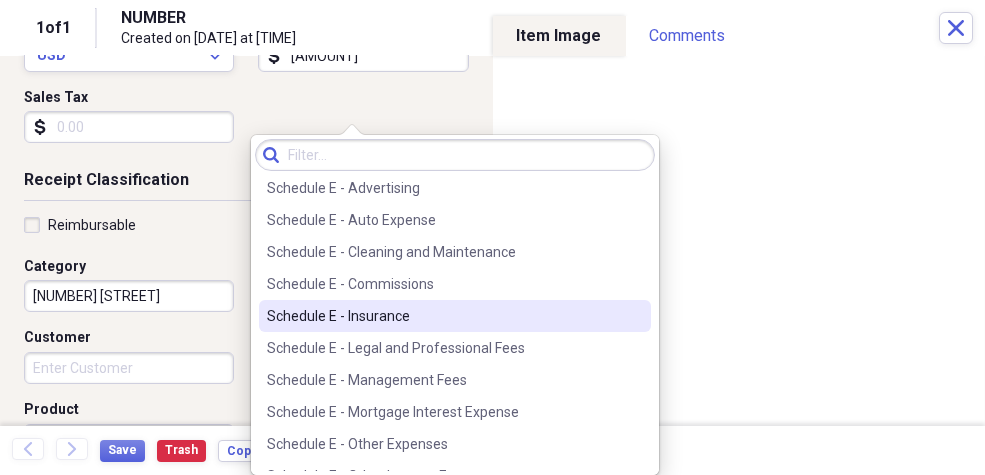click on "Schedule E - Insurance" at bounding box center (443, 316) 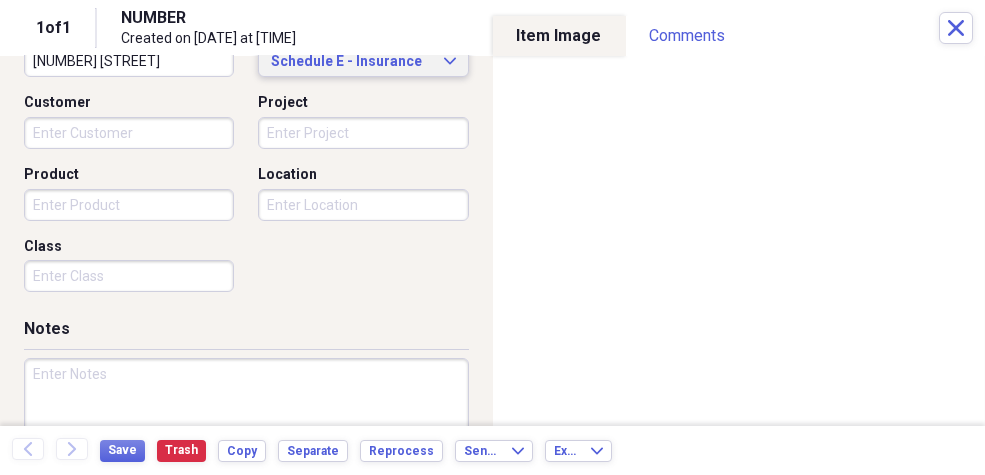 scroll, scrollTop: 647, scrollLeft: 0, axis: vertical 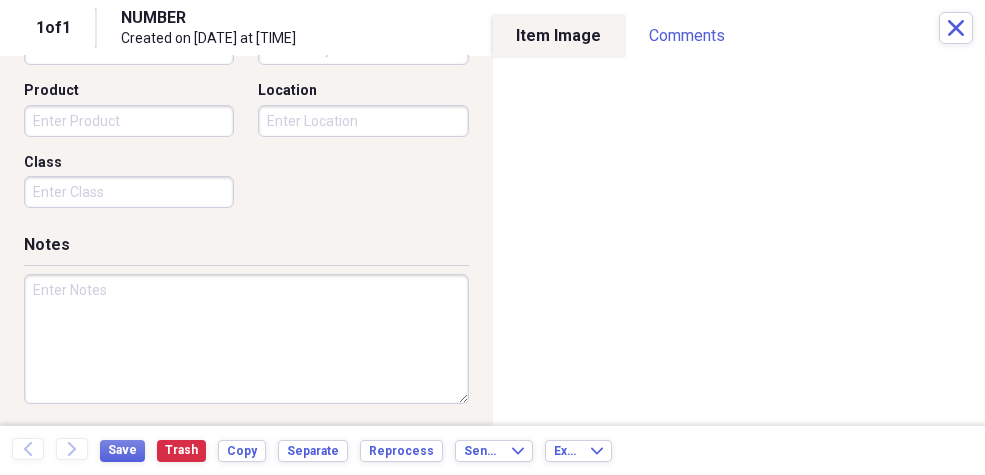 click at bounding box center (246, 339) 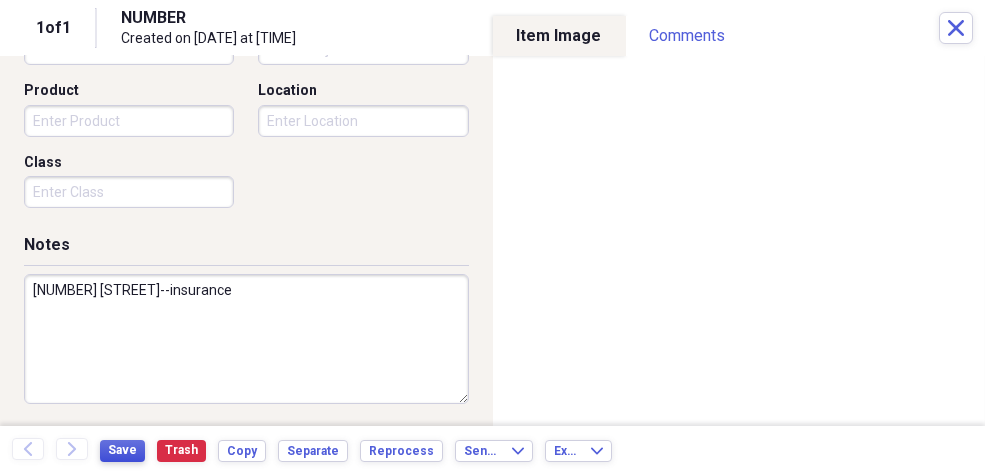 type on "[NUMBER] [STREET]--insurance" 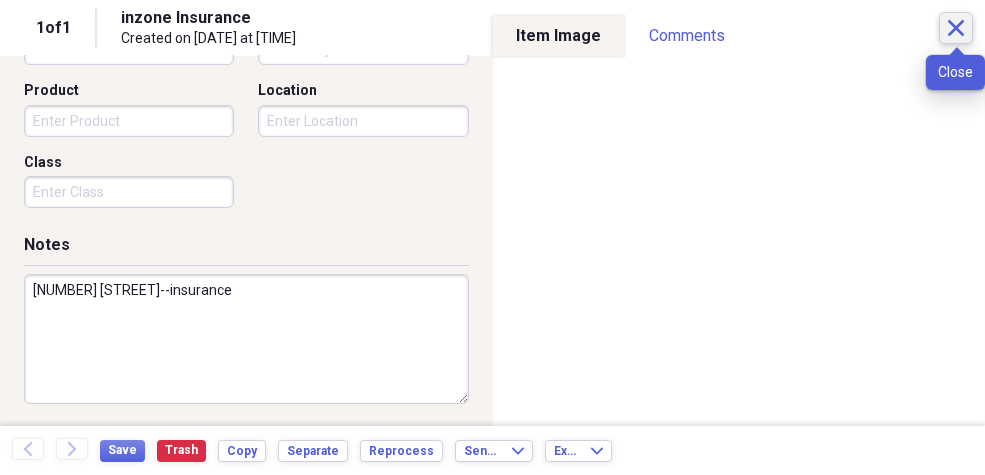 click on "Close" 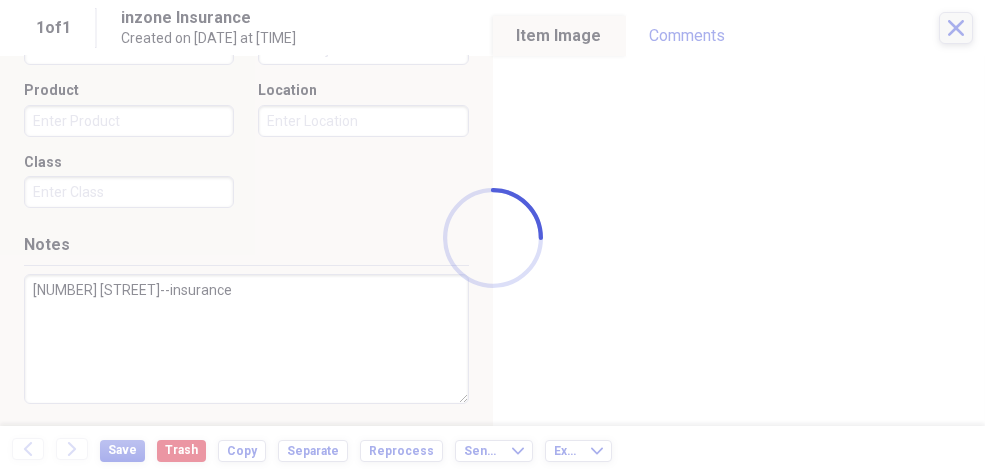 checkbox on "false" 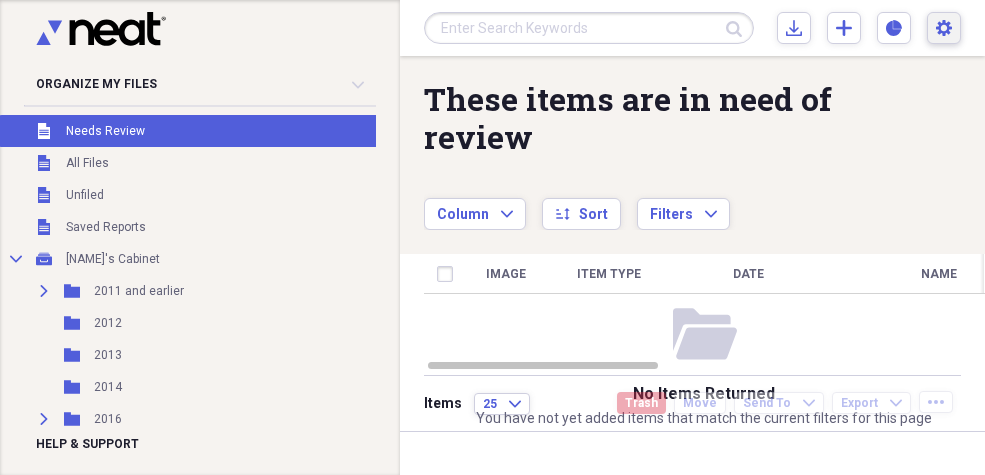 click on "Settings" 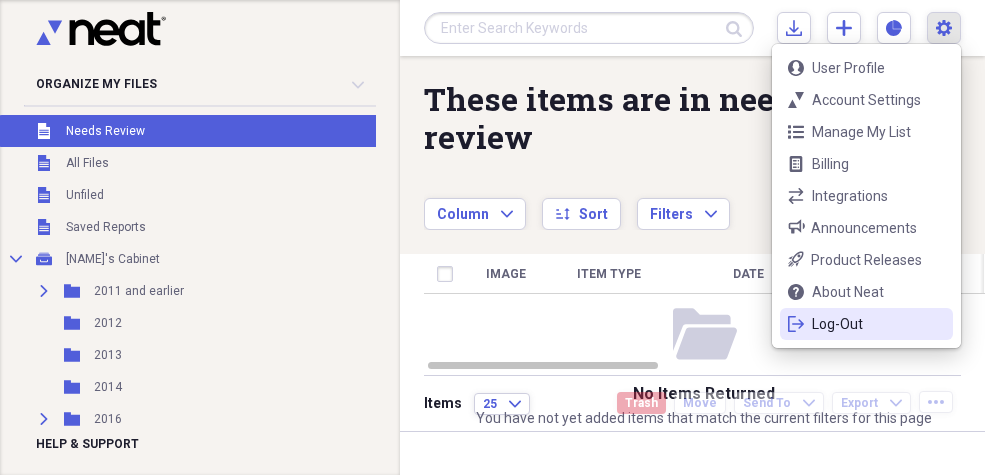 click on "Log-Out" at bounding box center [866, 324] 